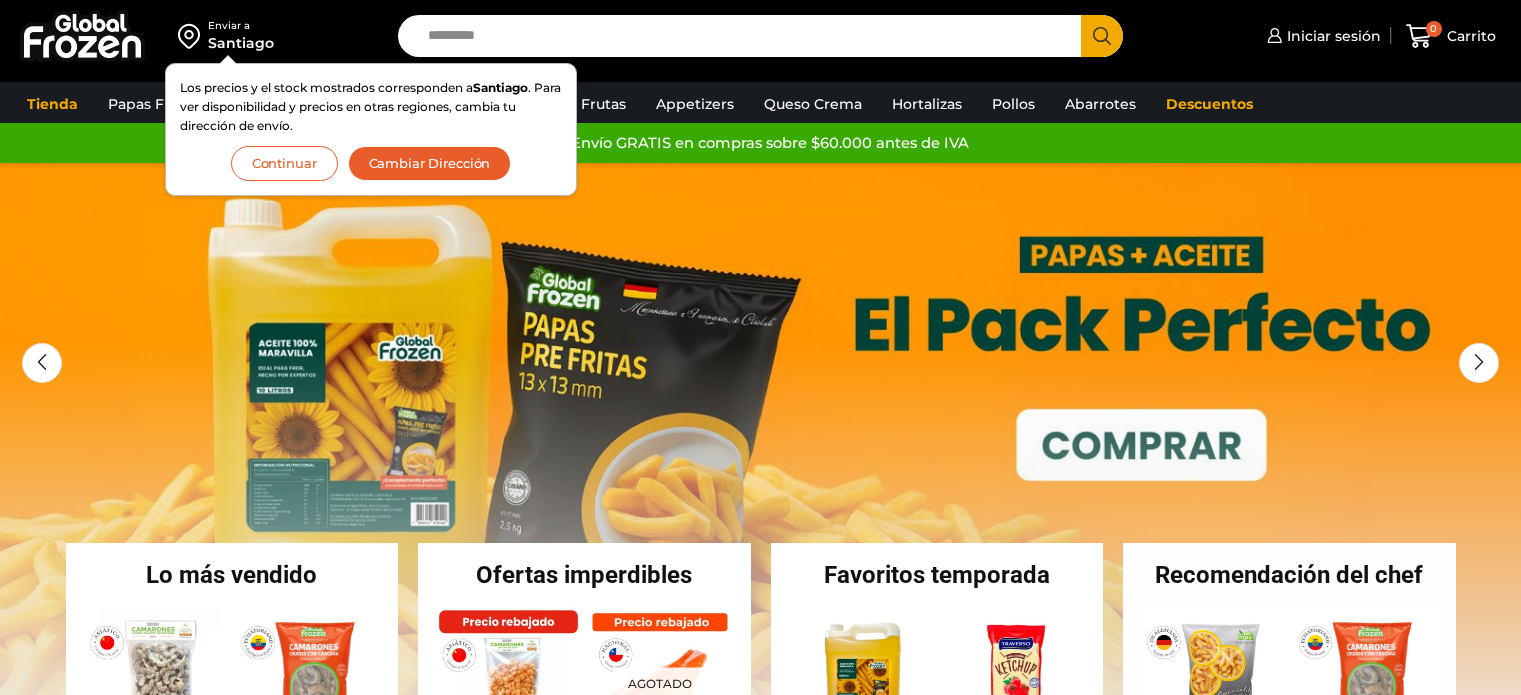 scroll, scrollTop: 0, scrollLeft: 0, axis: both 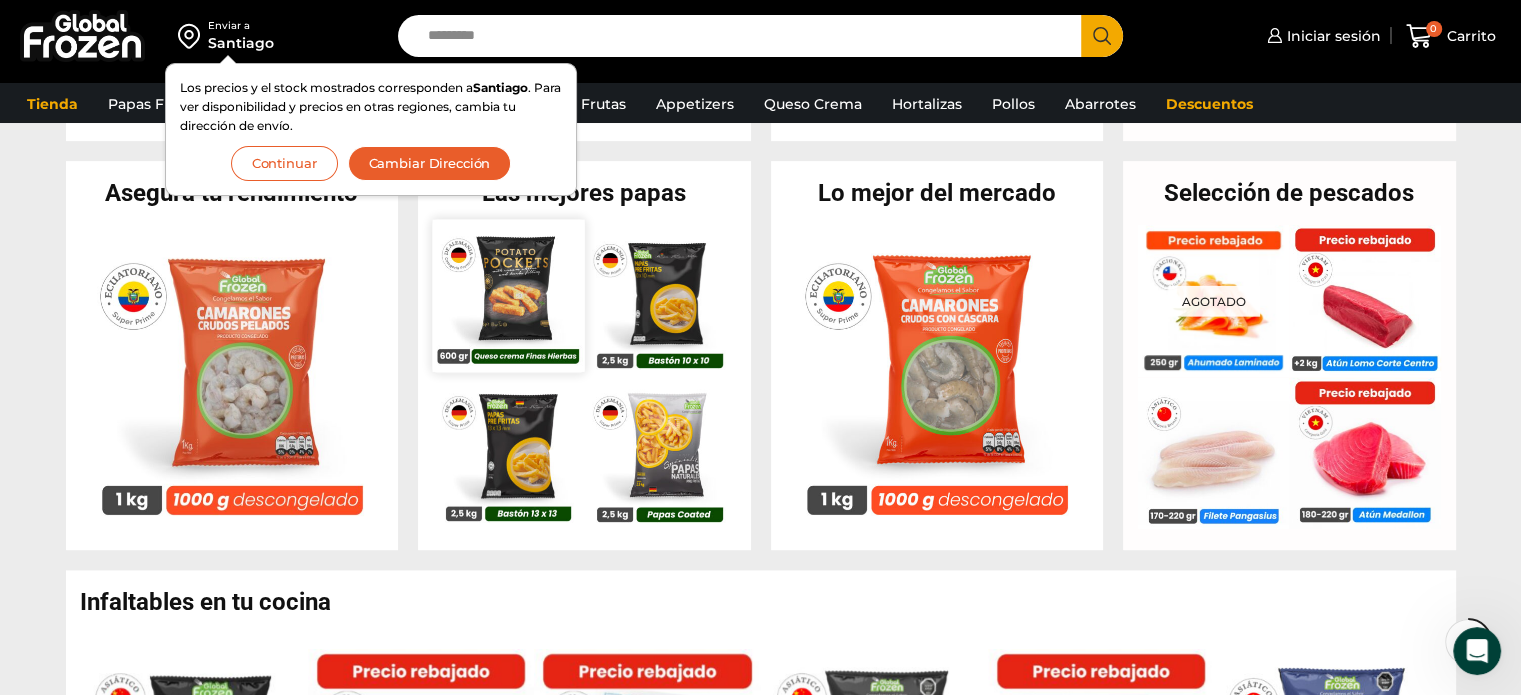 click at bounding box center (508, 296) 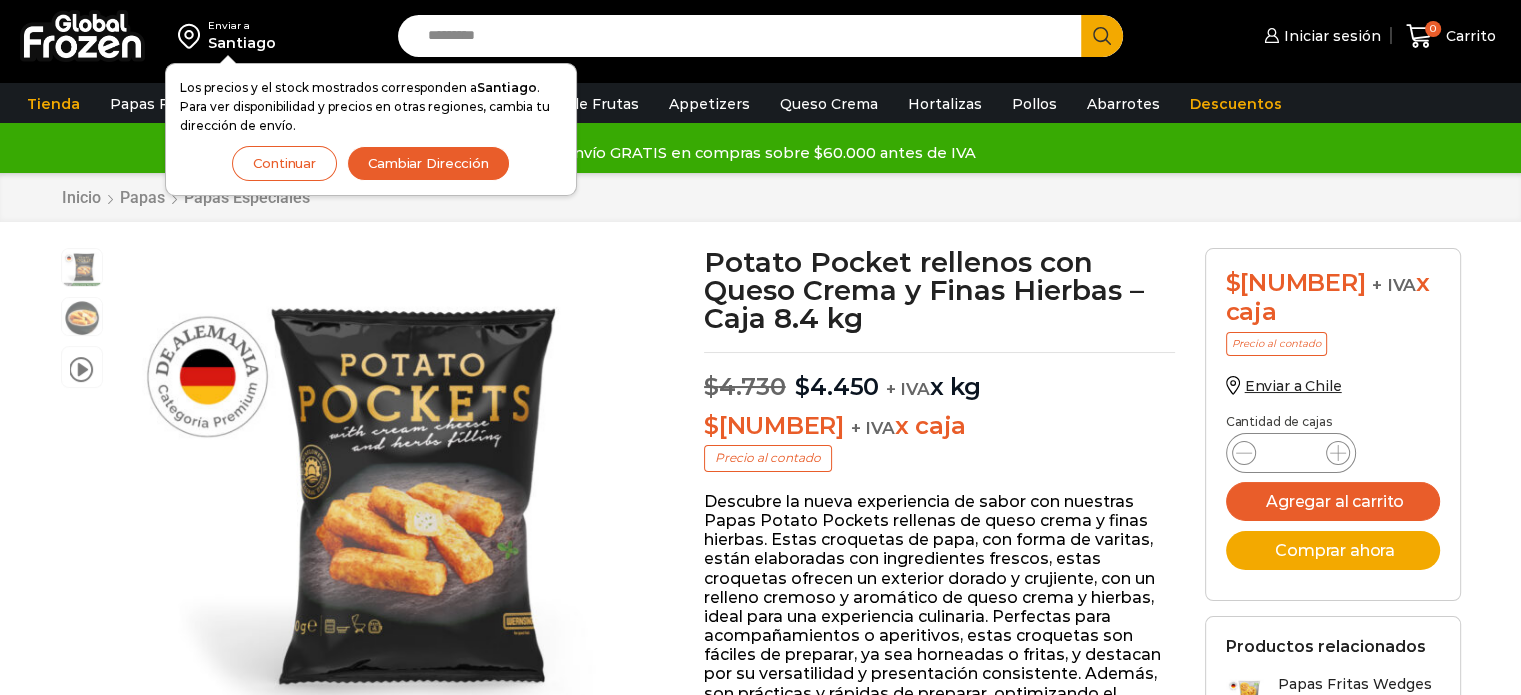 scroll, scrollTop: 0, scrollLeft: 0, axis: both 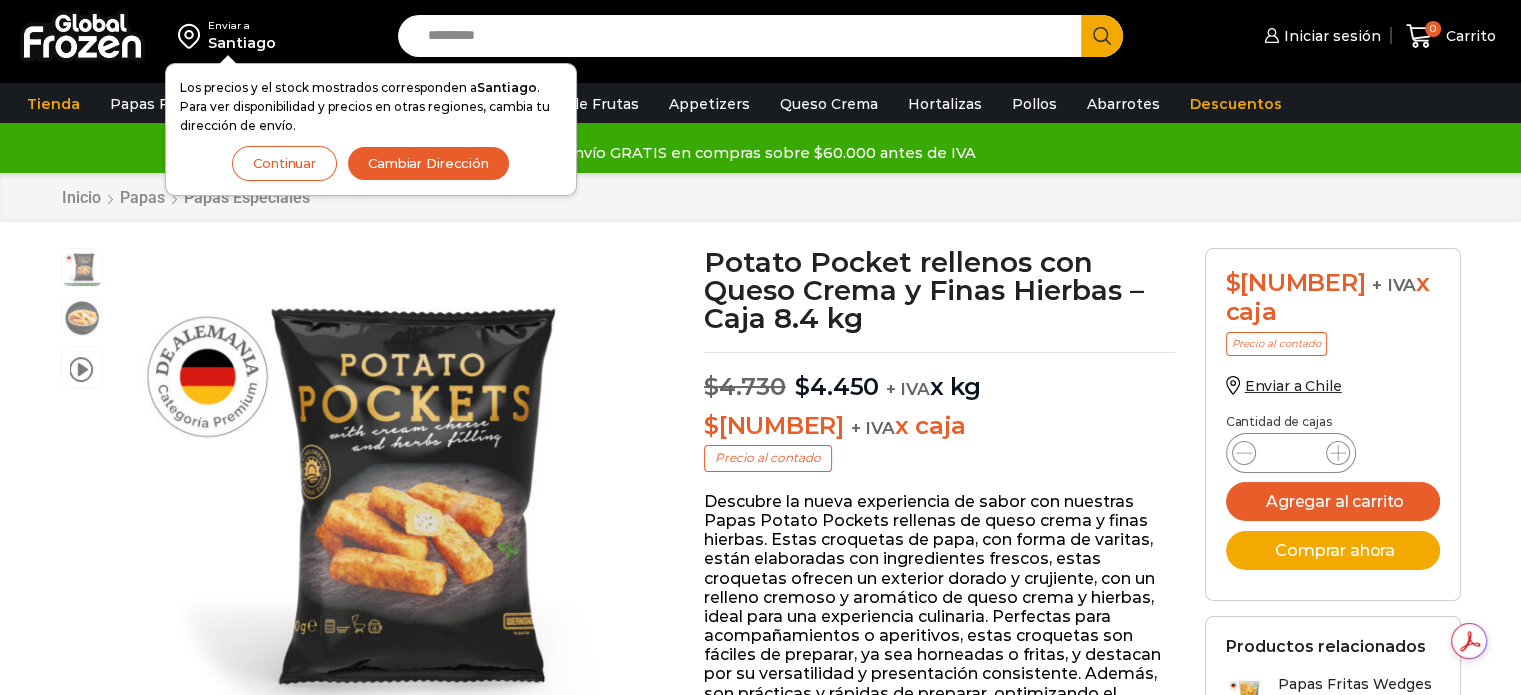 click on "Cambiar Dirección" at bounding box center [428, 163] 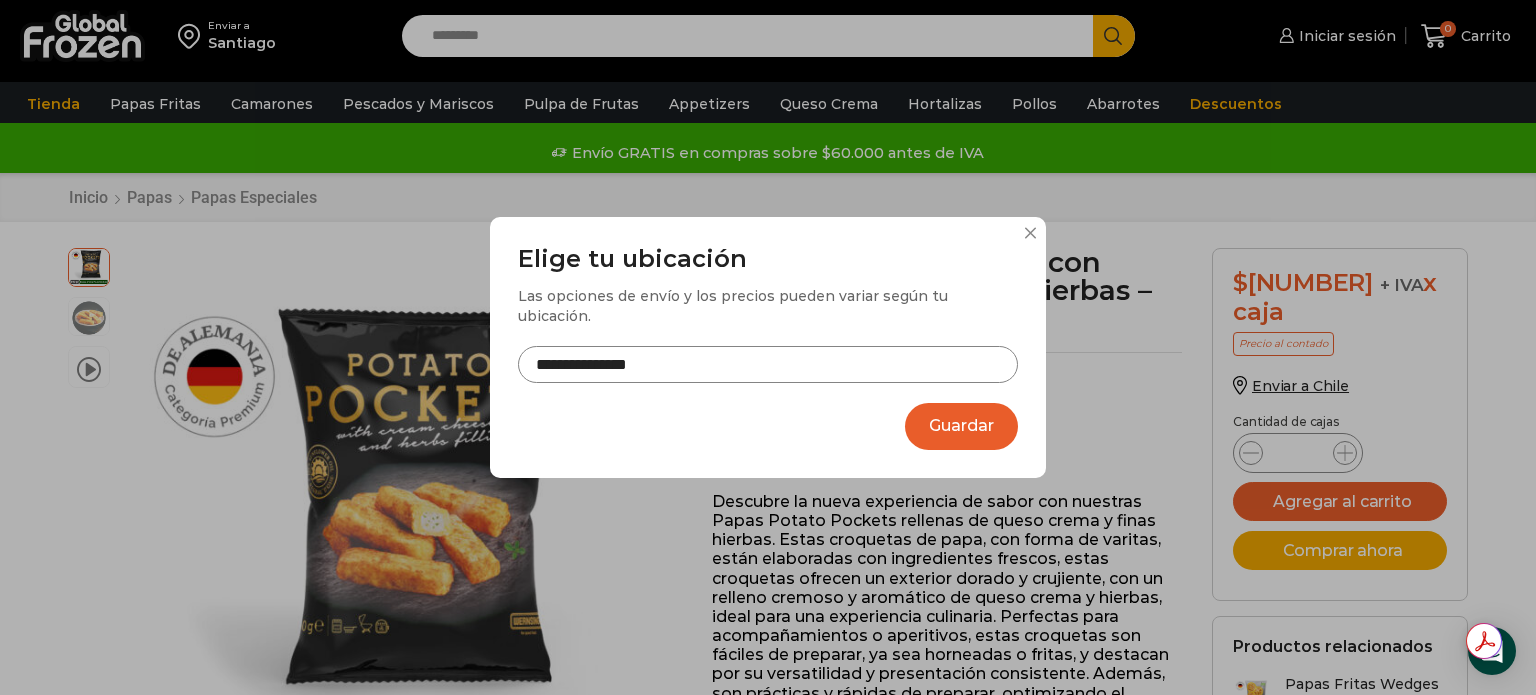 click on "**********" at bounding box center (768, 364) 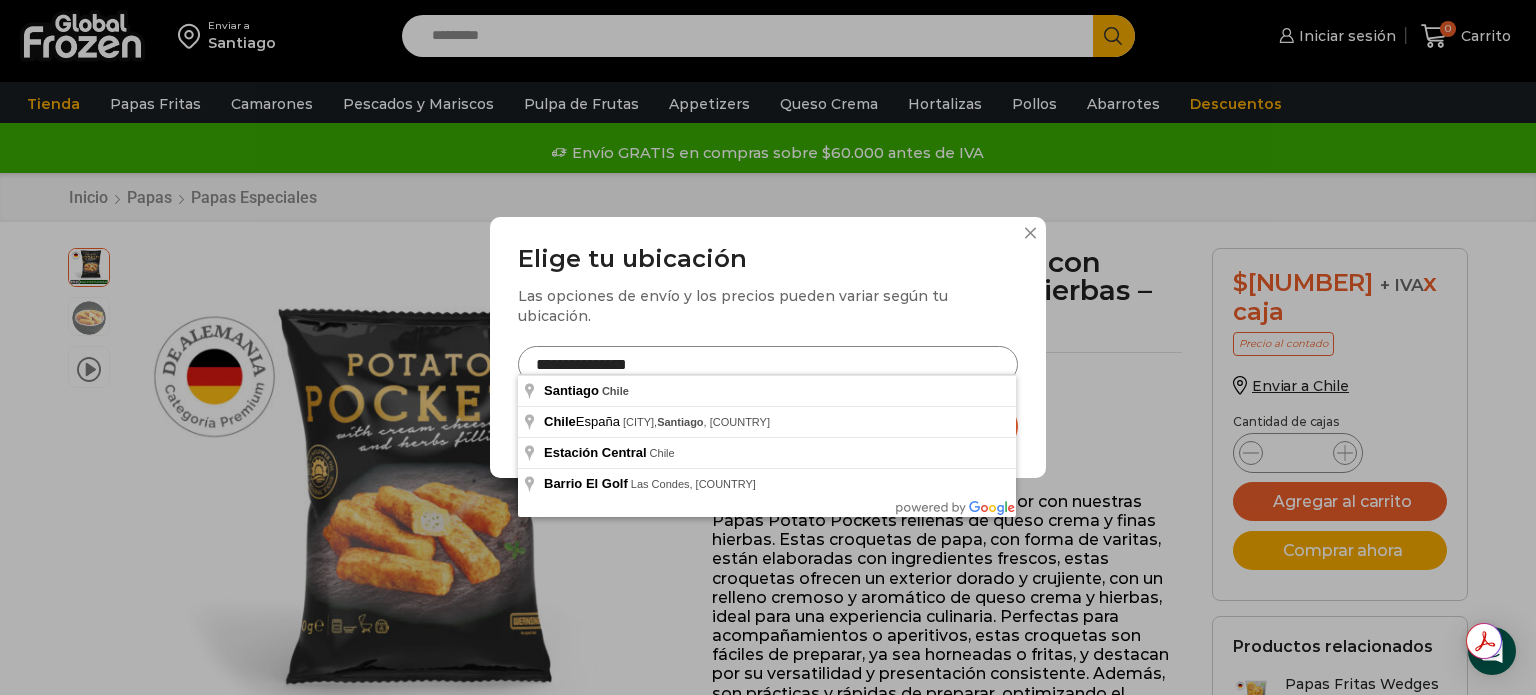 drag, startPoint x: 581, startPoint y: 356, endPoint x: 486, endPoint y: 359, distance: 95.047356 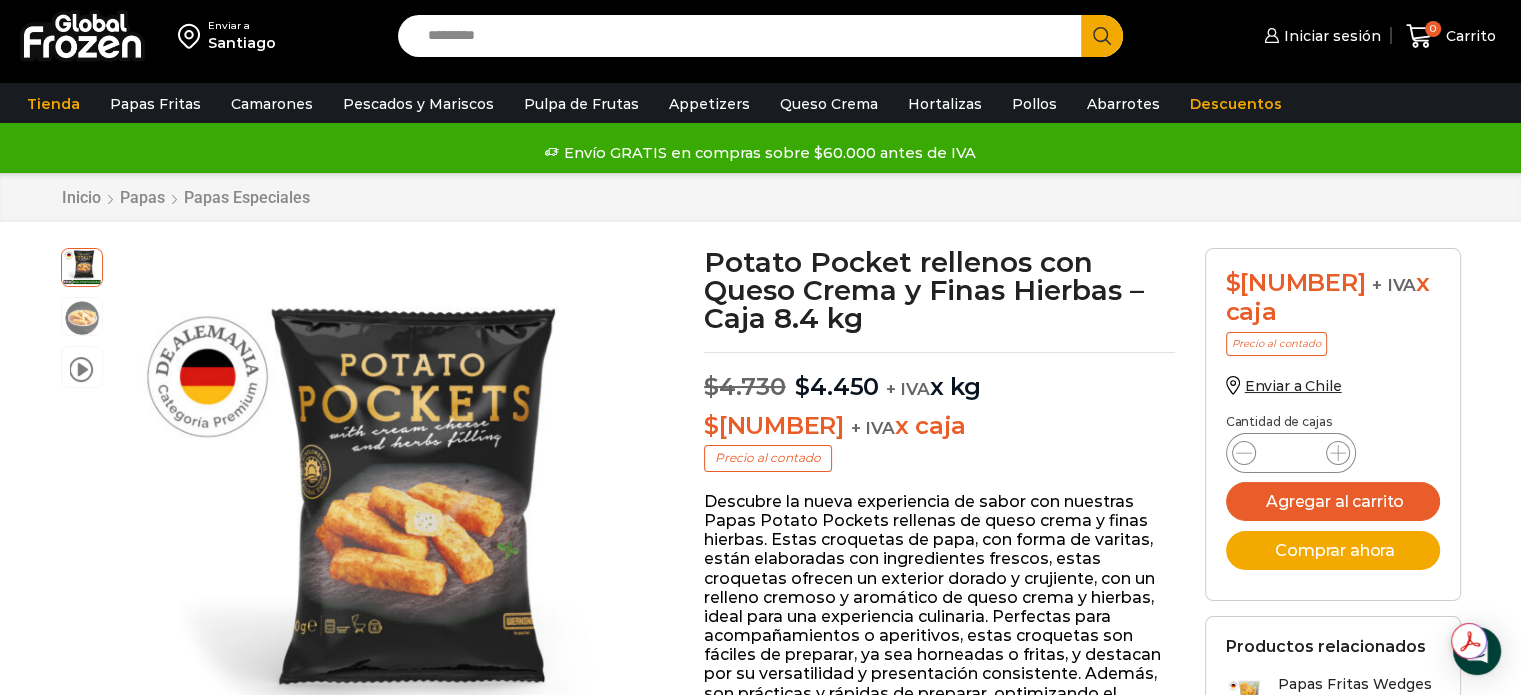 click on "Search input" at bounding box center (745, 36) 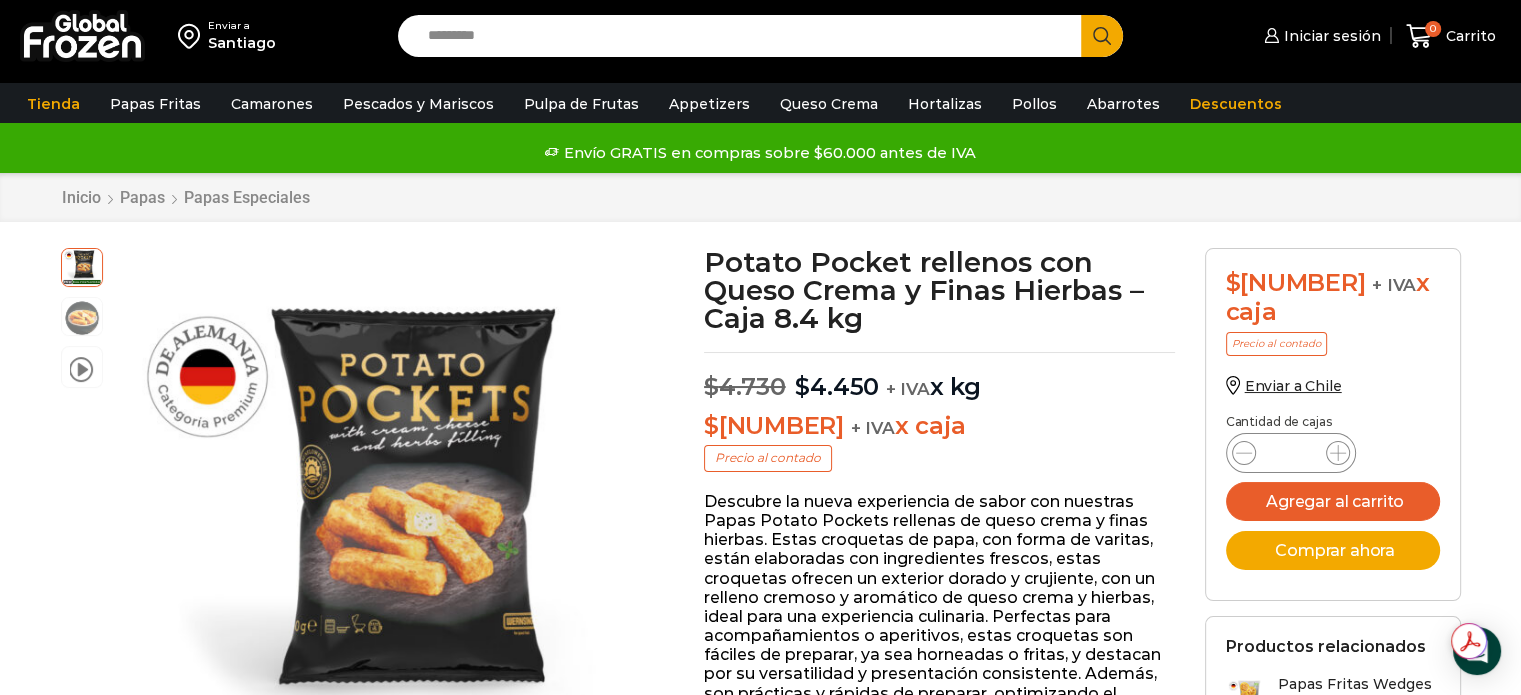 click on "Santiago" at bounding box center (242, 43) 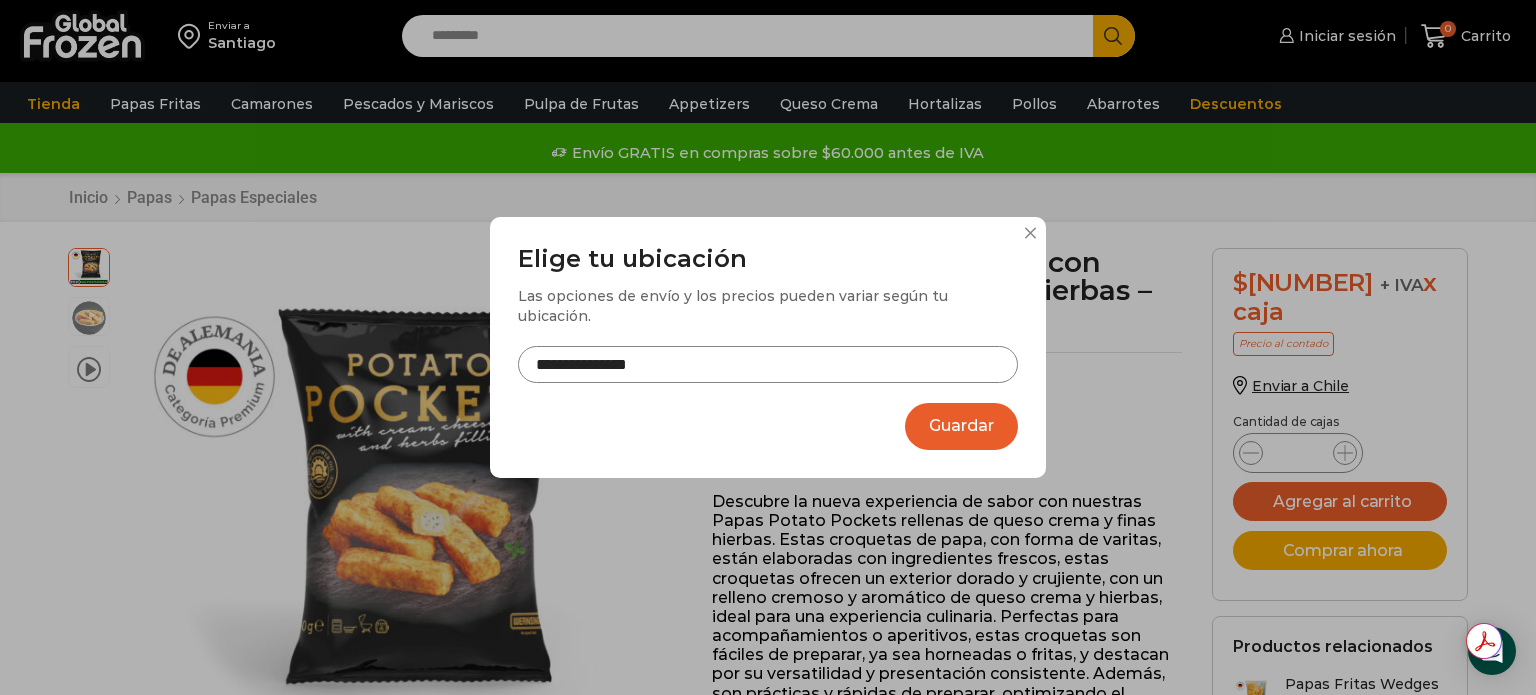 click on "**********" at bounding box center [768, 364] 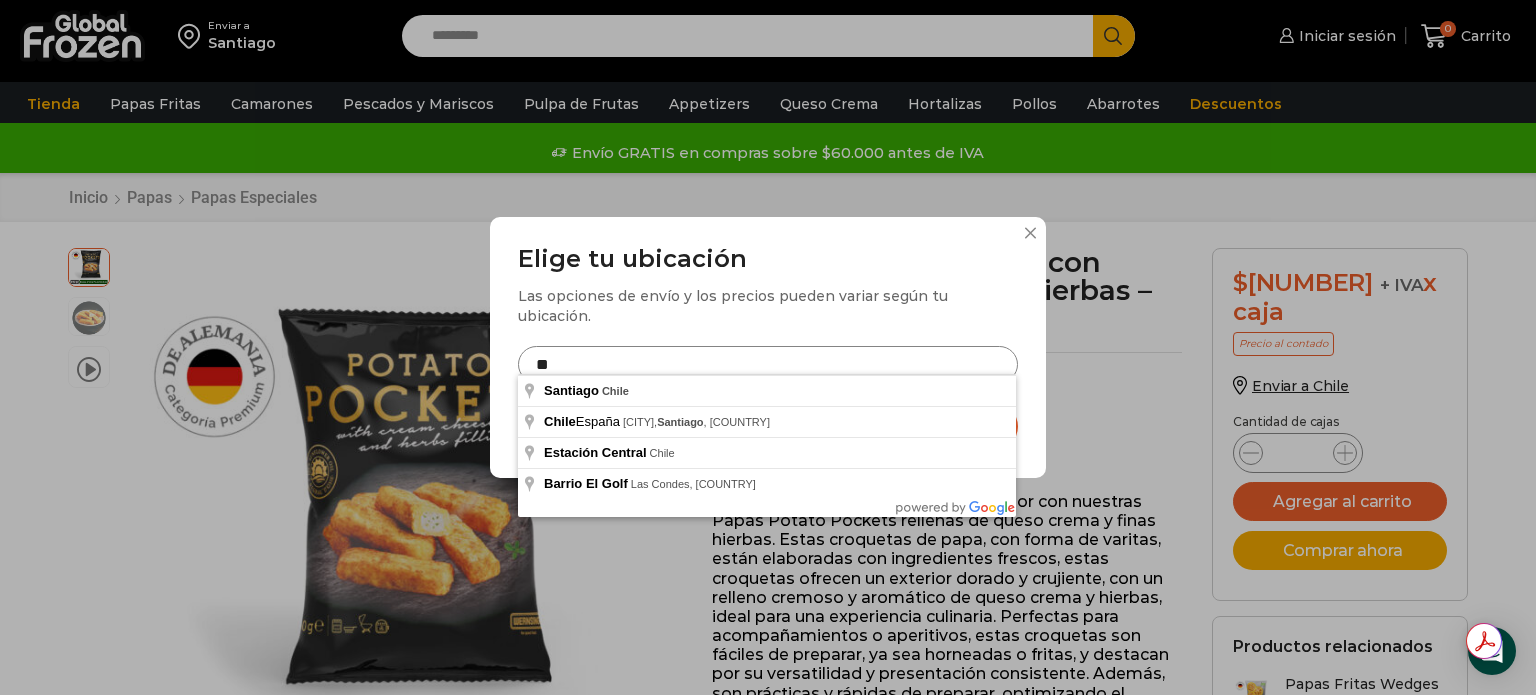 type on "*" 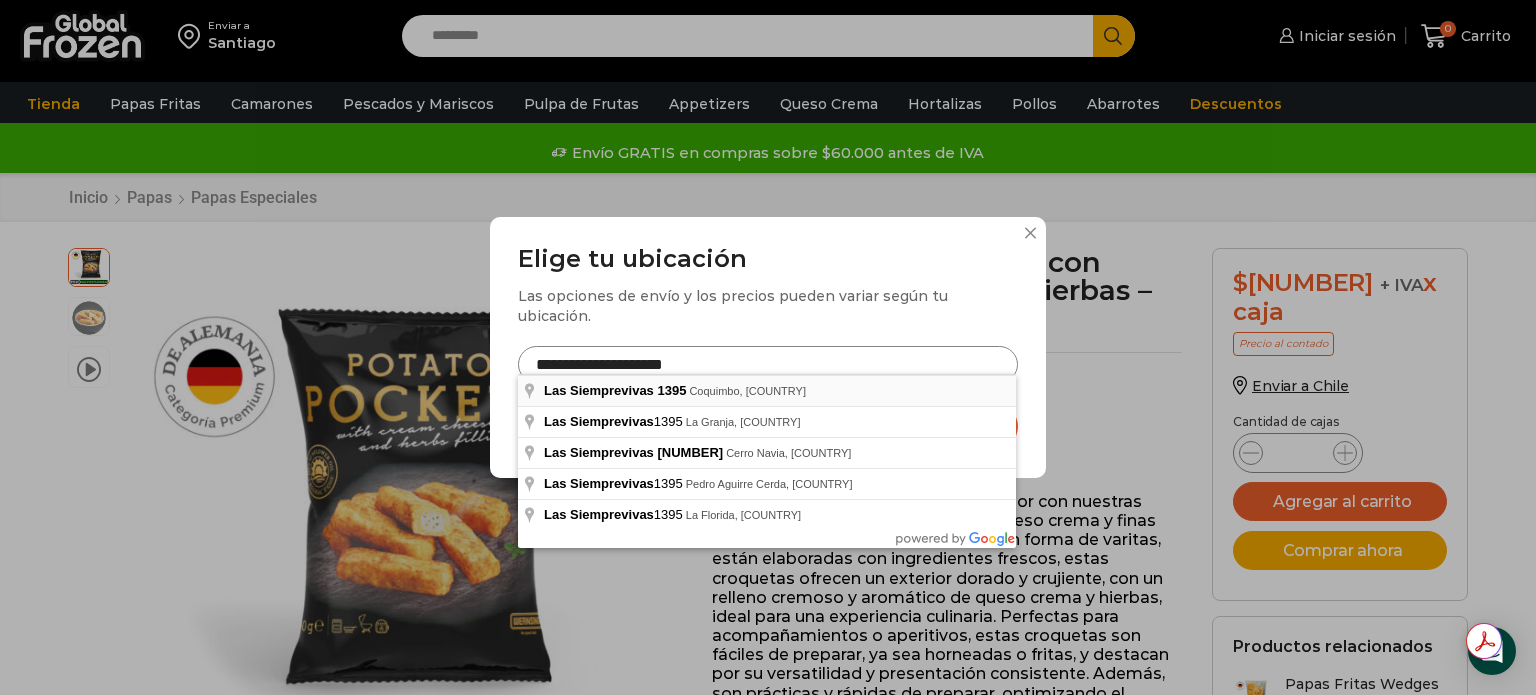 type on "**********" 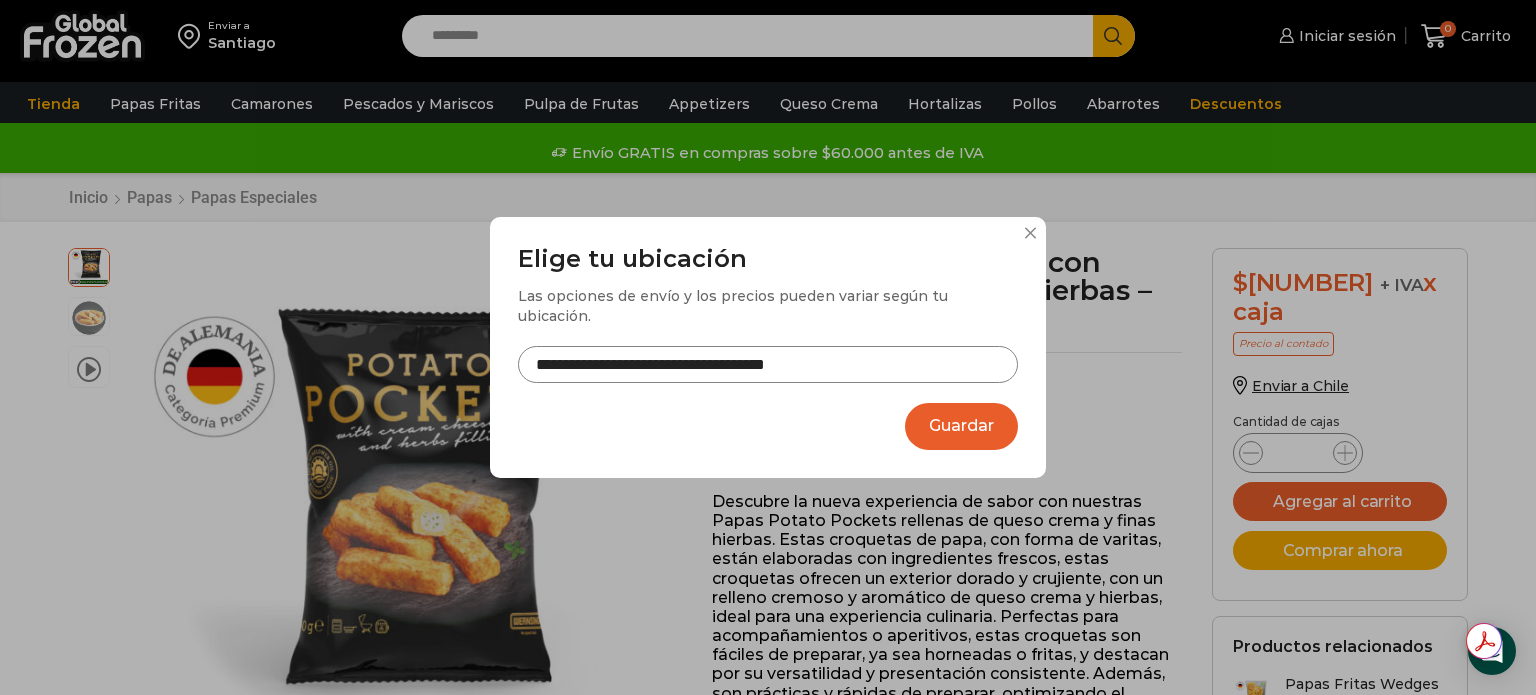 click on "Guardar" at bounding box center (961, 426) 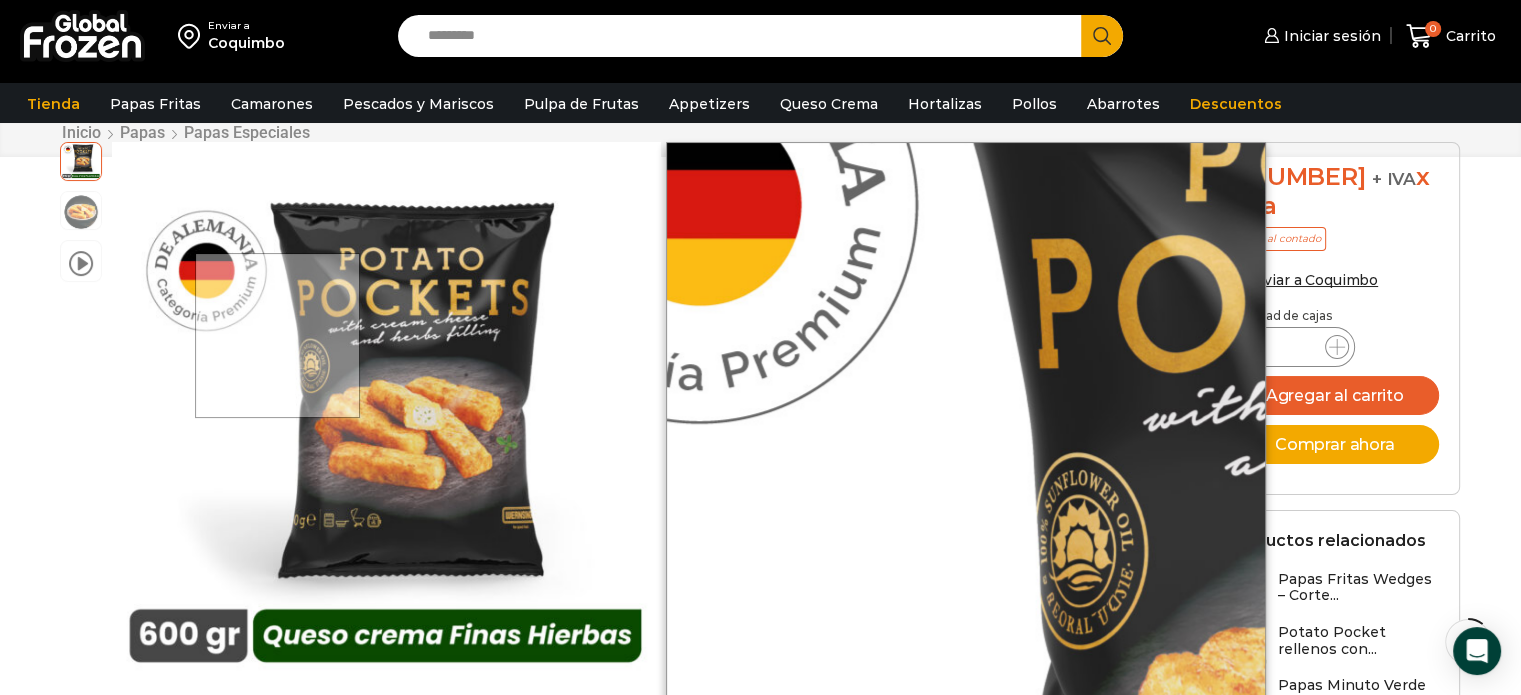 scroll, scrollTop: 0, scrollLeft: 0, axis: both 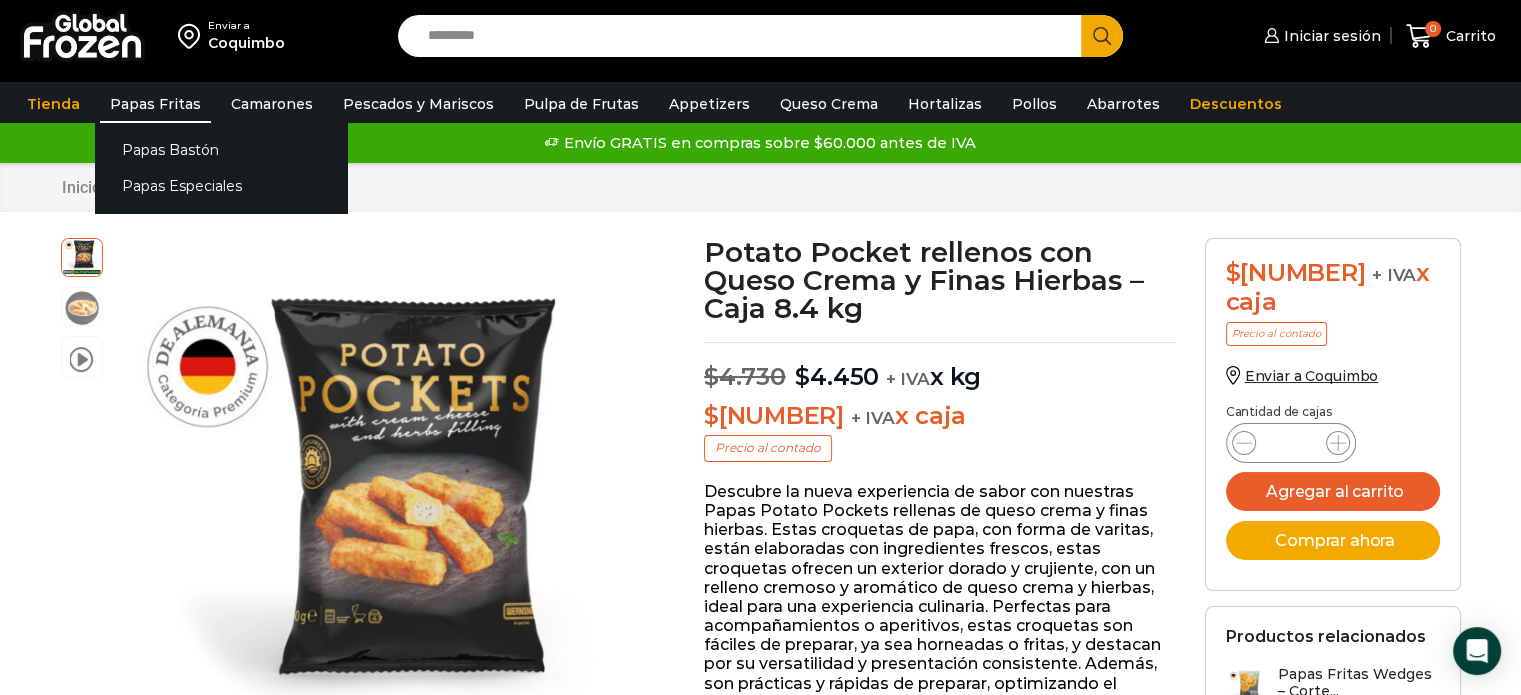 click on "Papas Fritas" at bounding box center [155, 104] 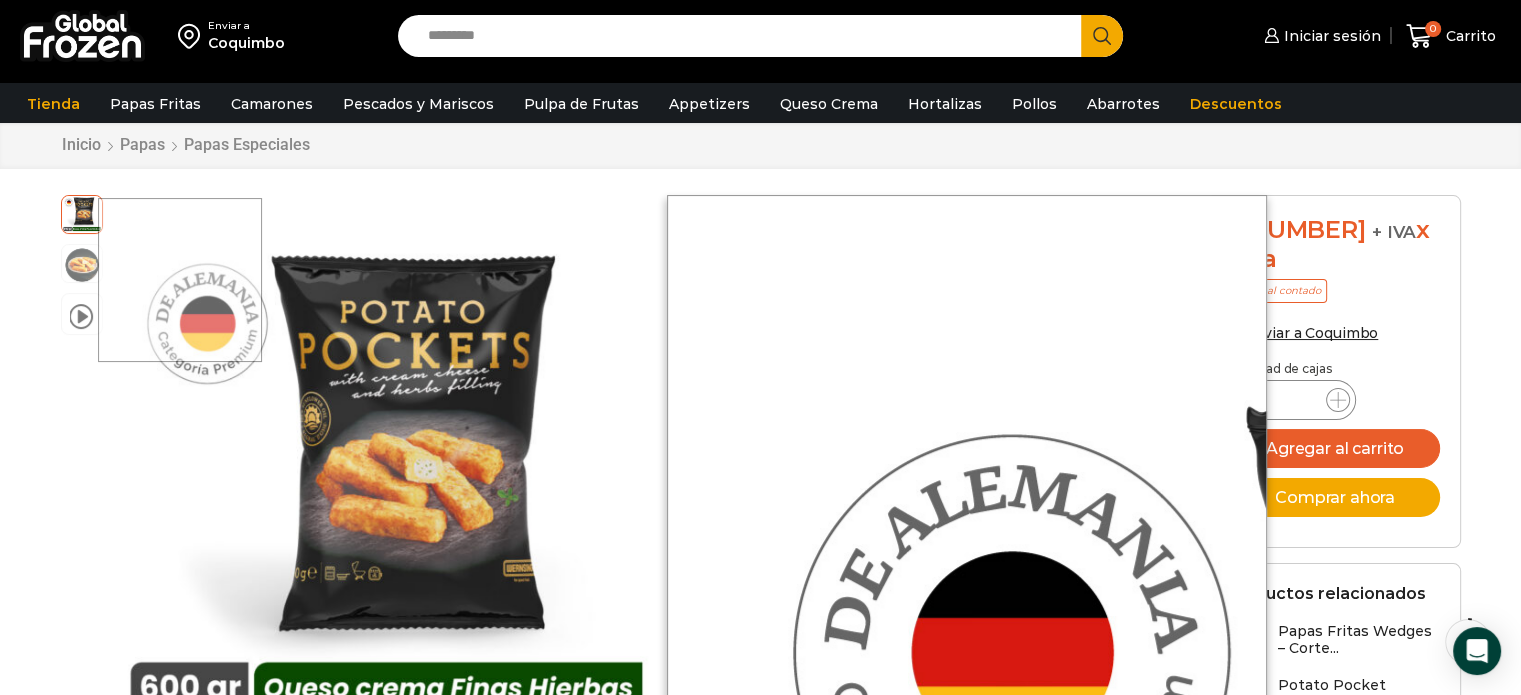 scroll, scrollTop: 0, scrollLeft: 0, axis: both 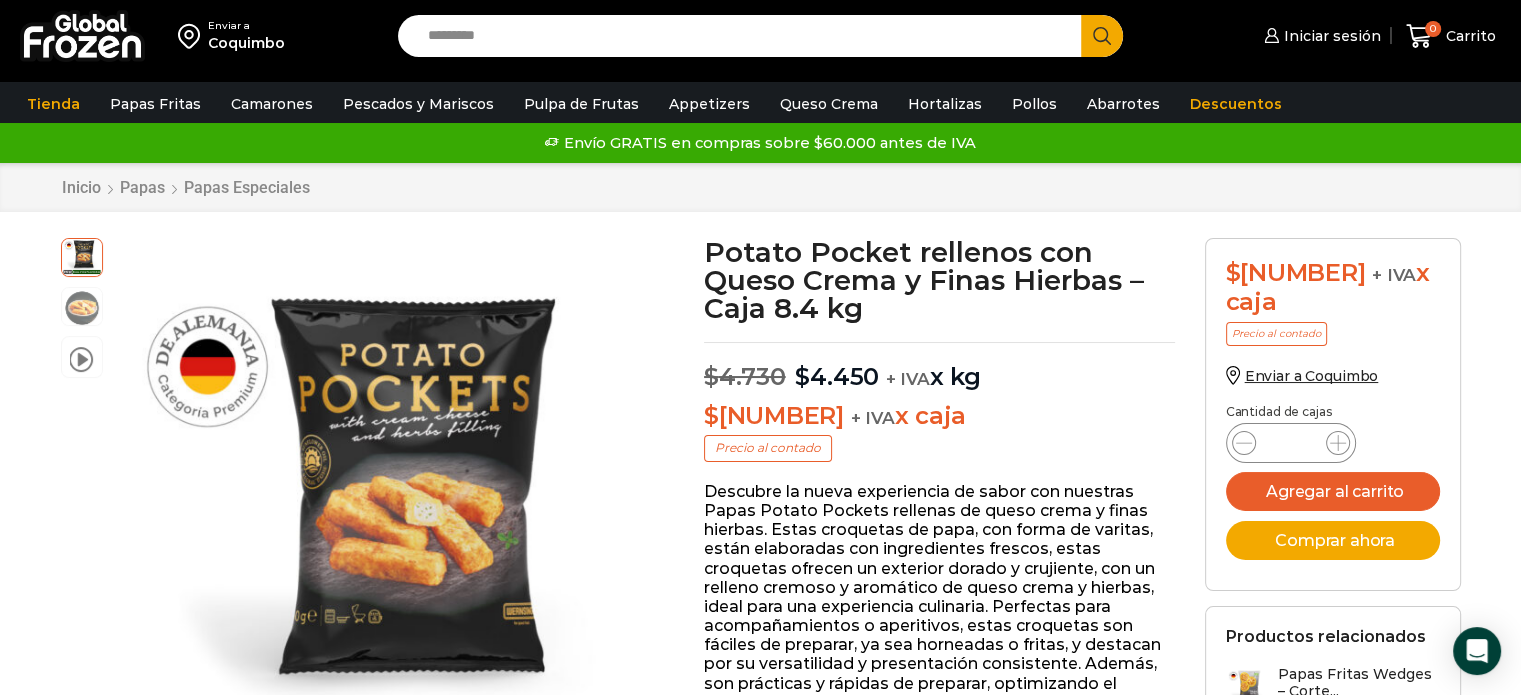 click at bounding box center [82, 36] 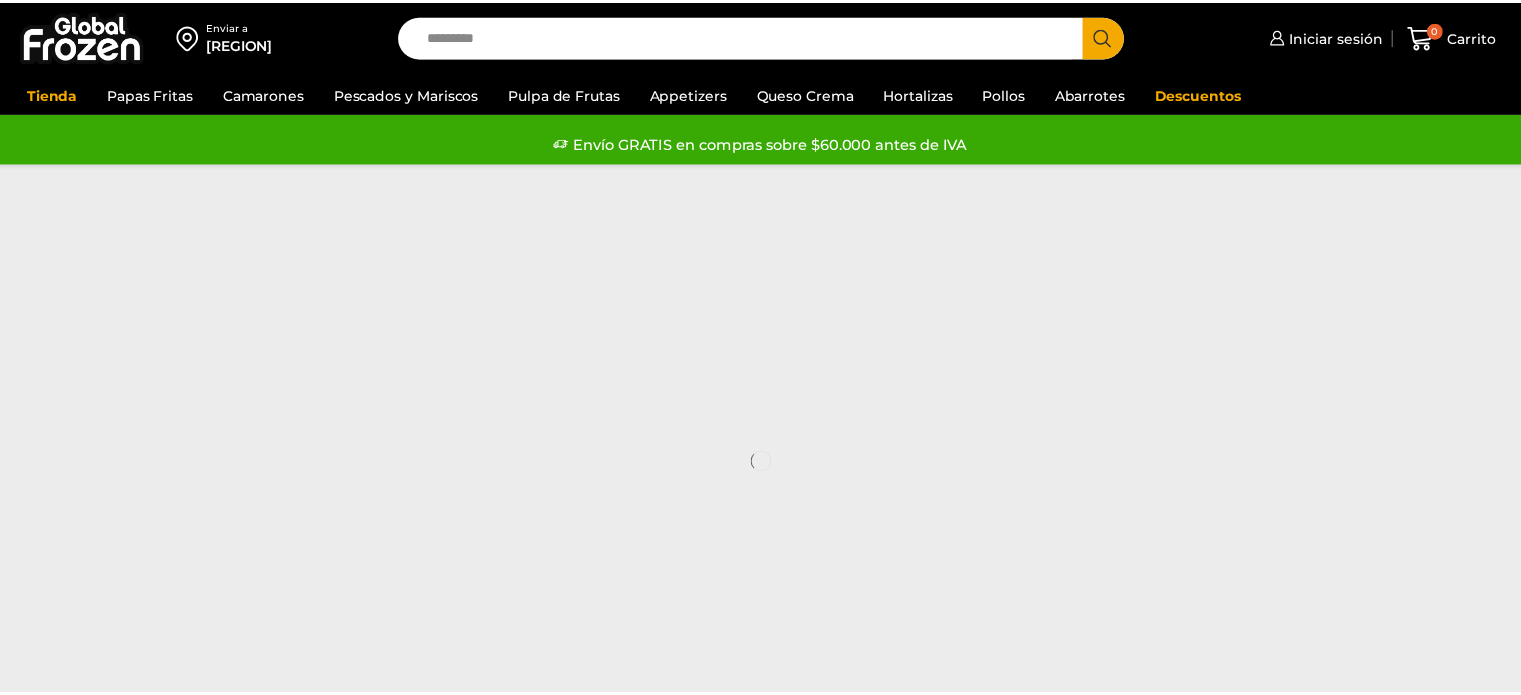 scroll, scrollTop: 0, scrollLeft: 0, axis: both 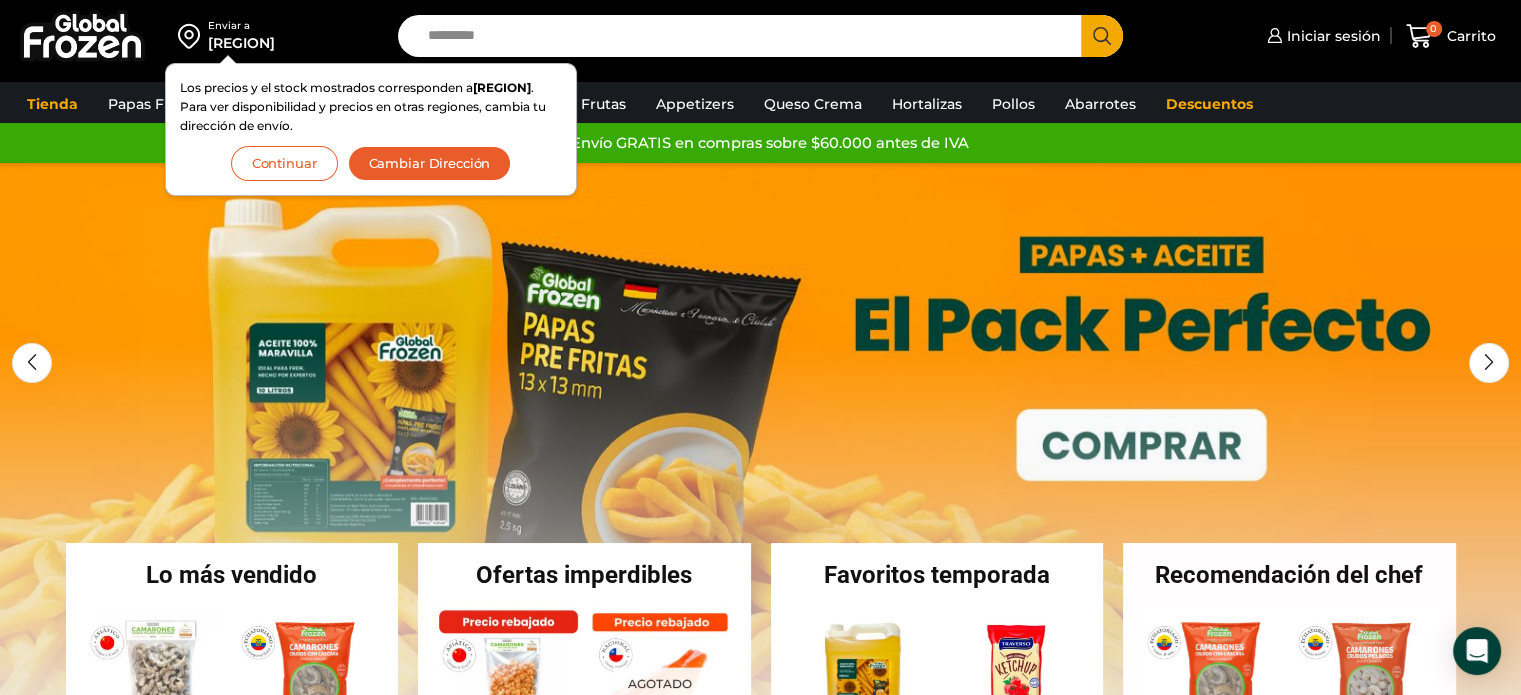 click on "Continuar" at bounding box center (284, 163) 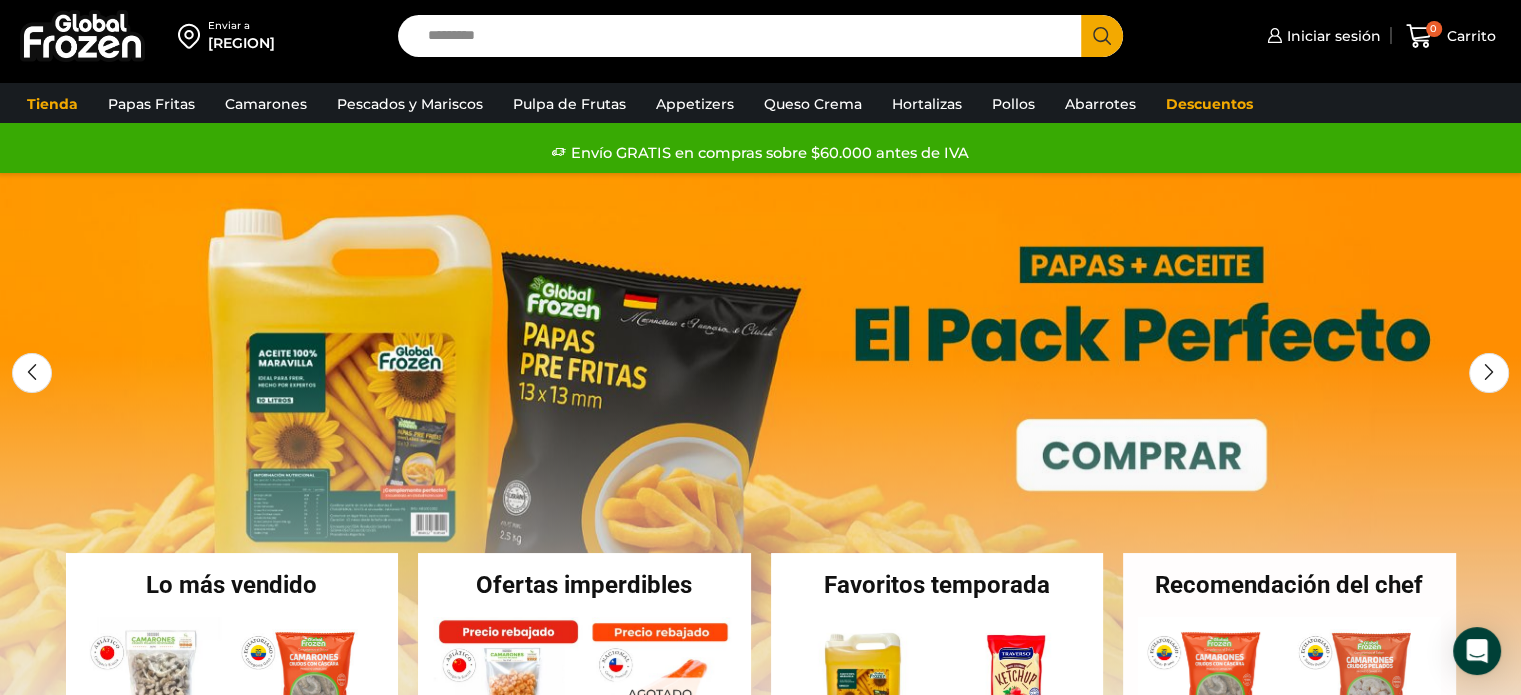 scroll, scrollTop: 100, scrollLeft: 0, axis: vertical 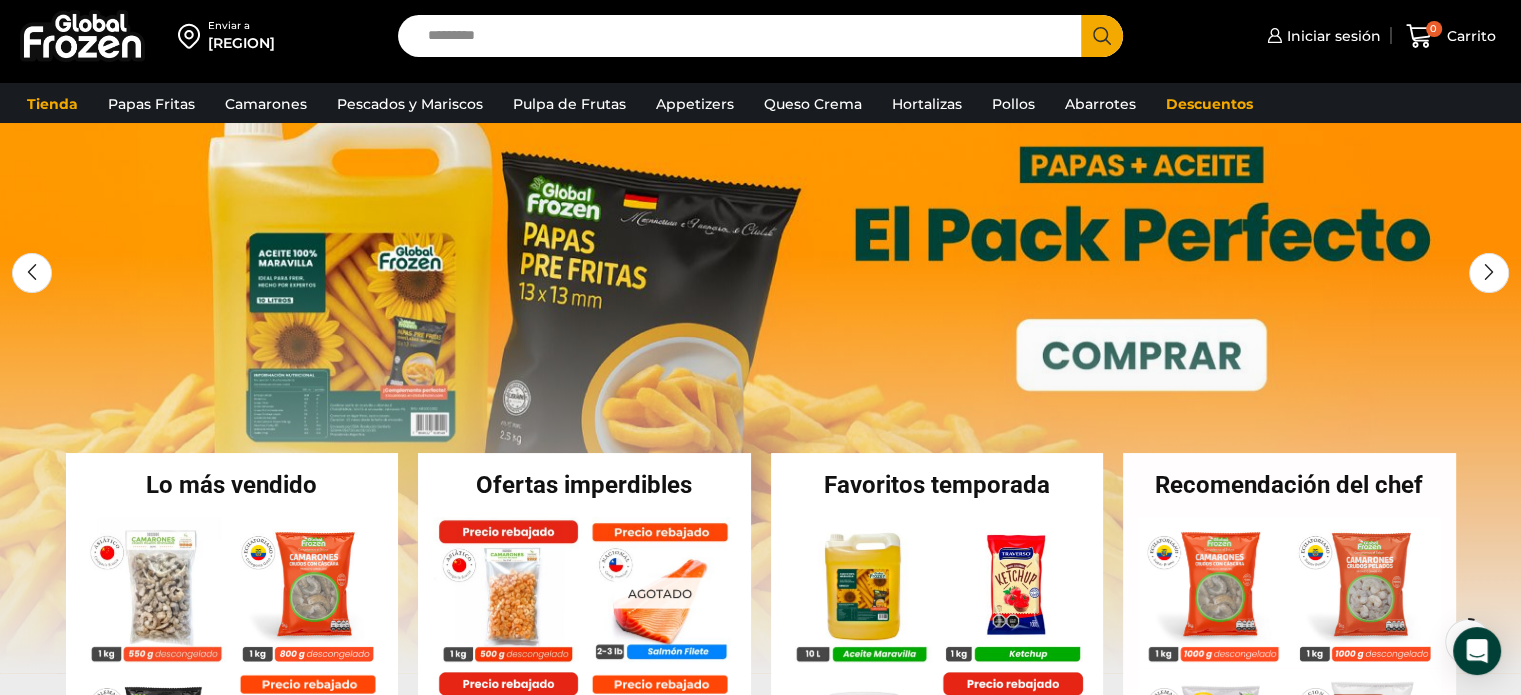 click at bounding box center [760, 373] 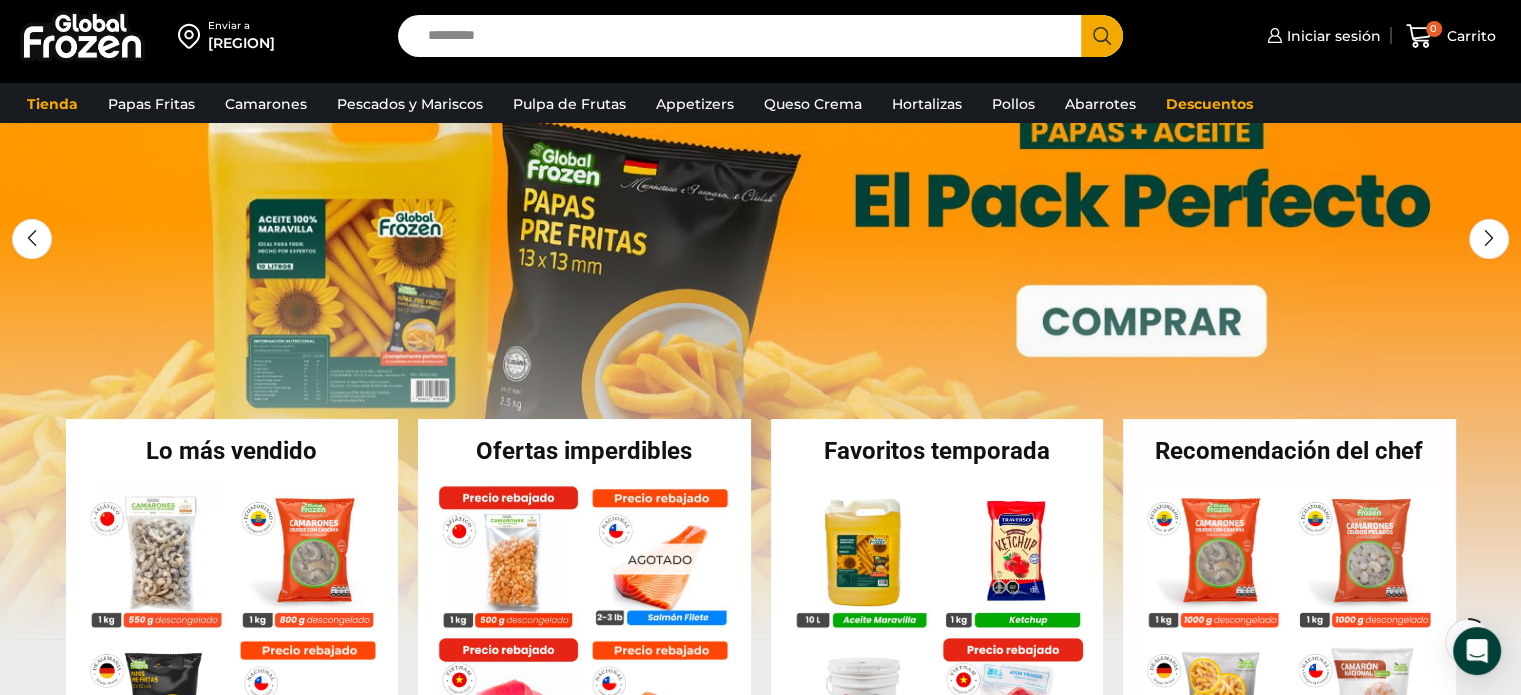 scroll, scrollTop: 100, scrollLeft: 0, axis: vertical 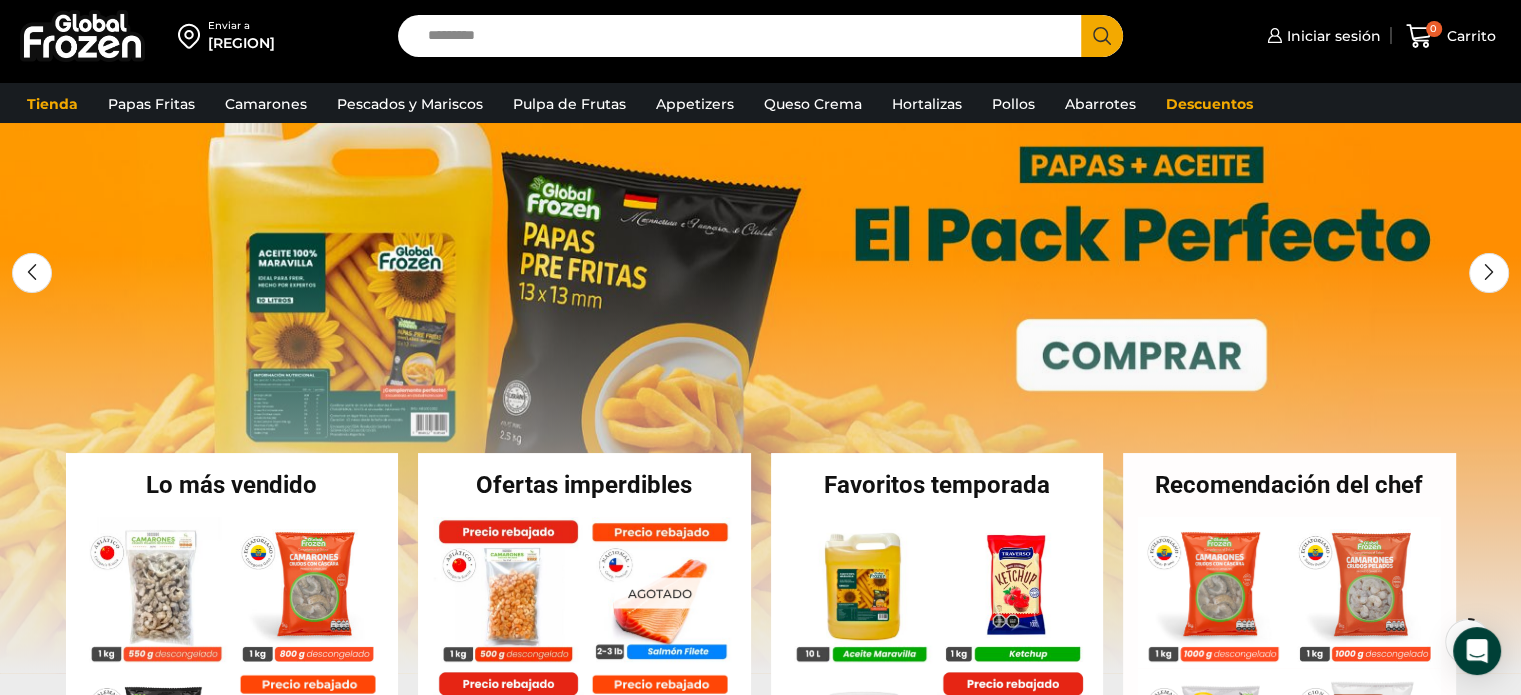 click at bounding box center [760, 373] 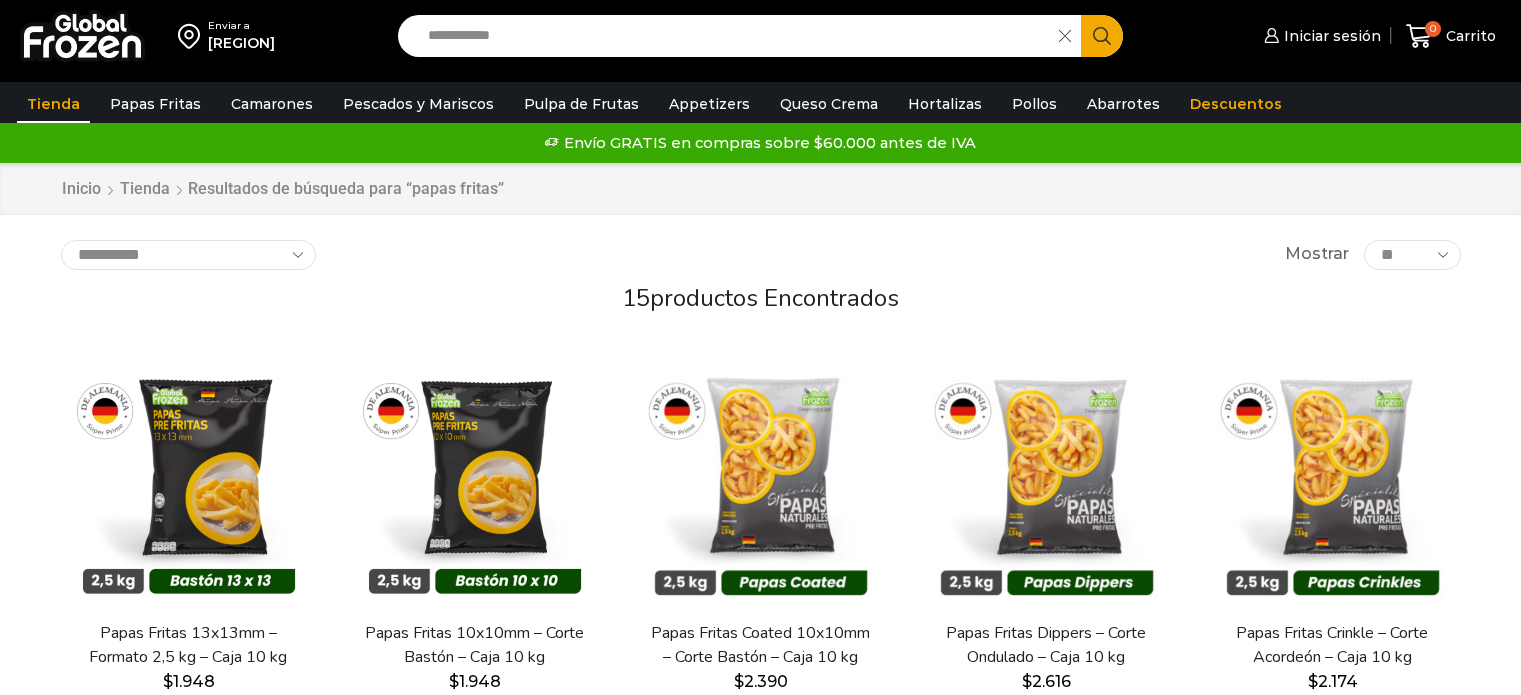 scroll, scrollTop: 0, scrollLeft: 0, axis: both 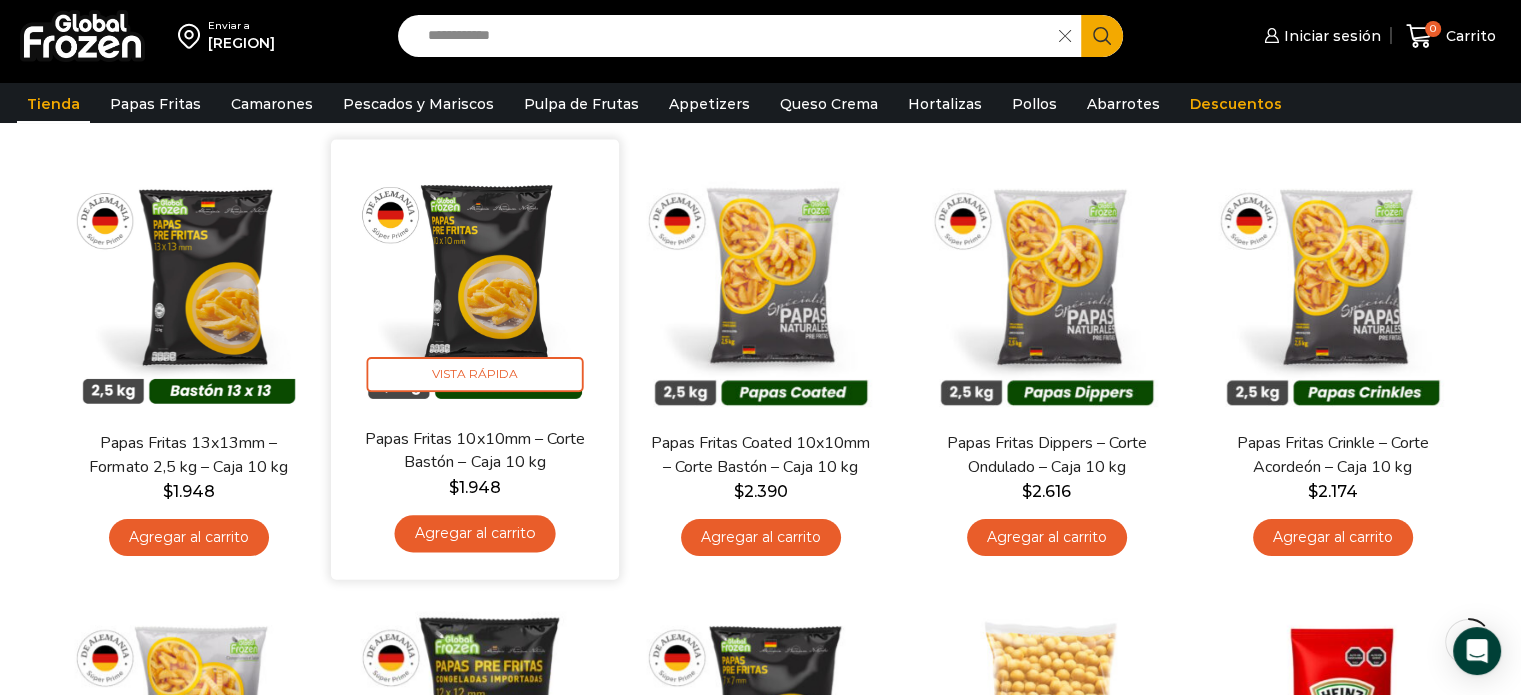 click on "Agregar al carrito" at bounding box center [474, 533] 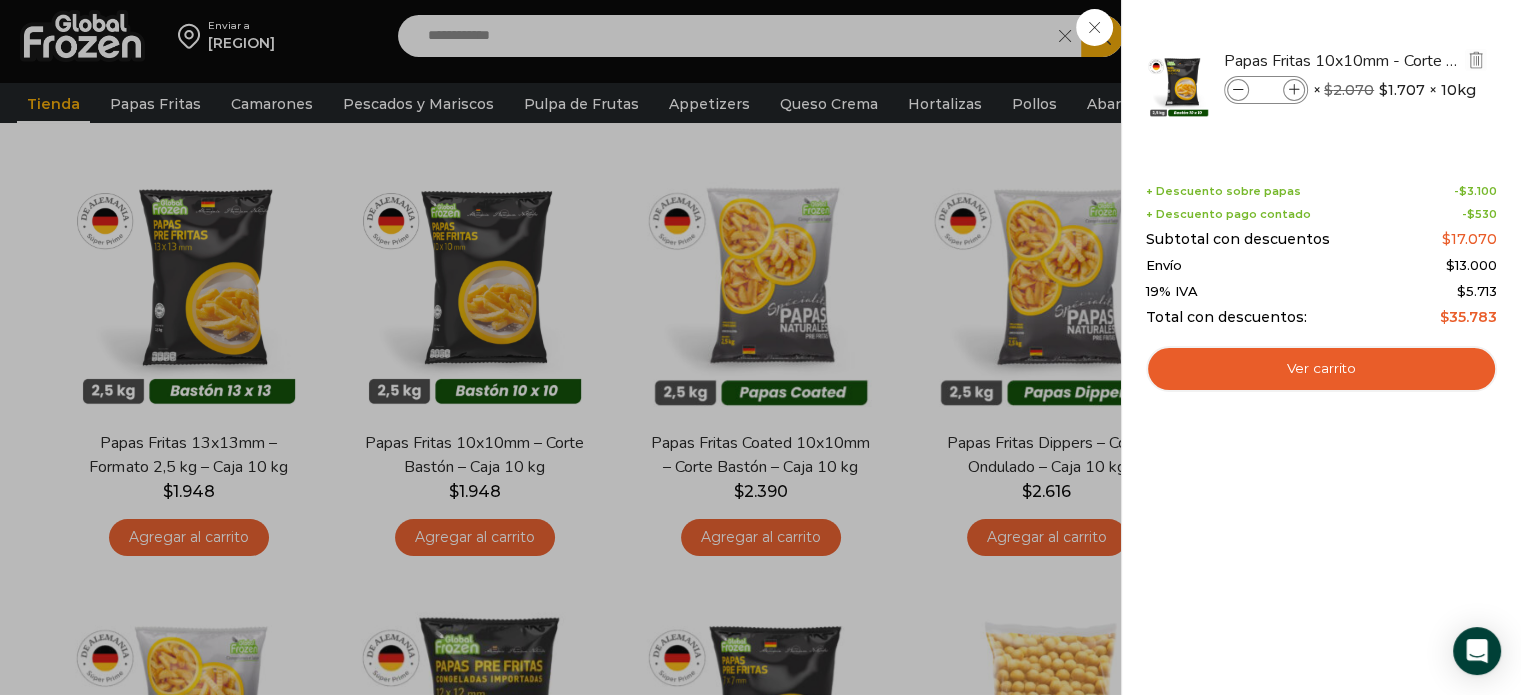 click at bounding box center [1294, 90] 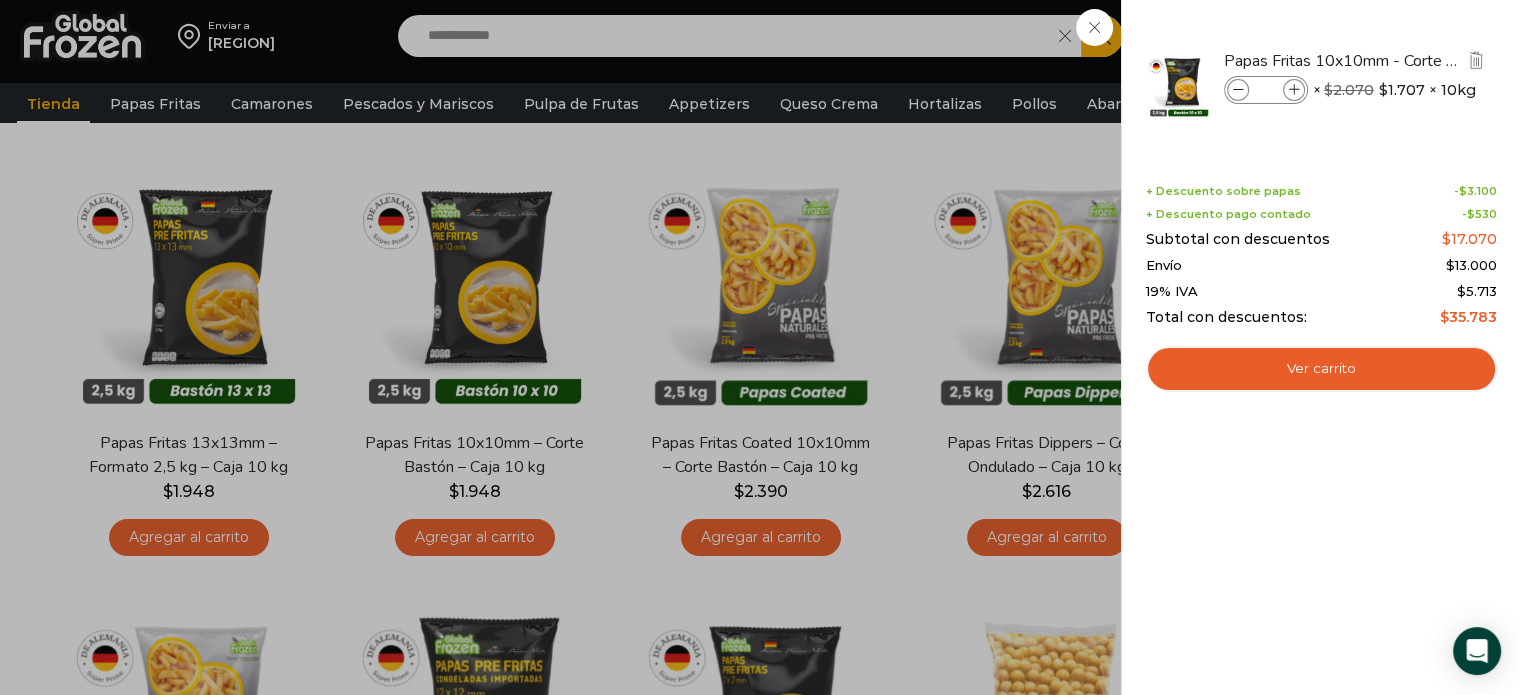 click at bounding box center (1294, 90) 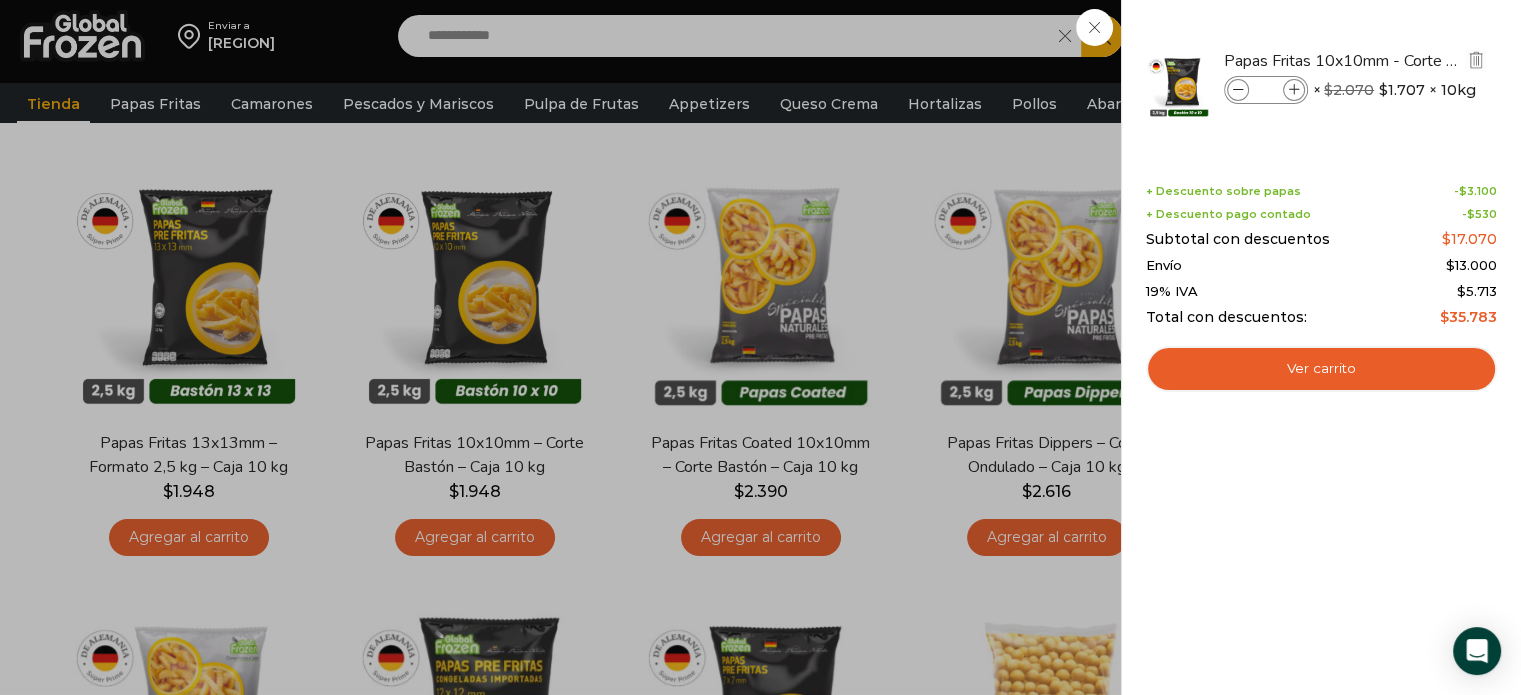 type on "*" 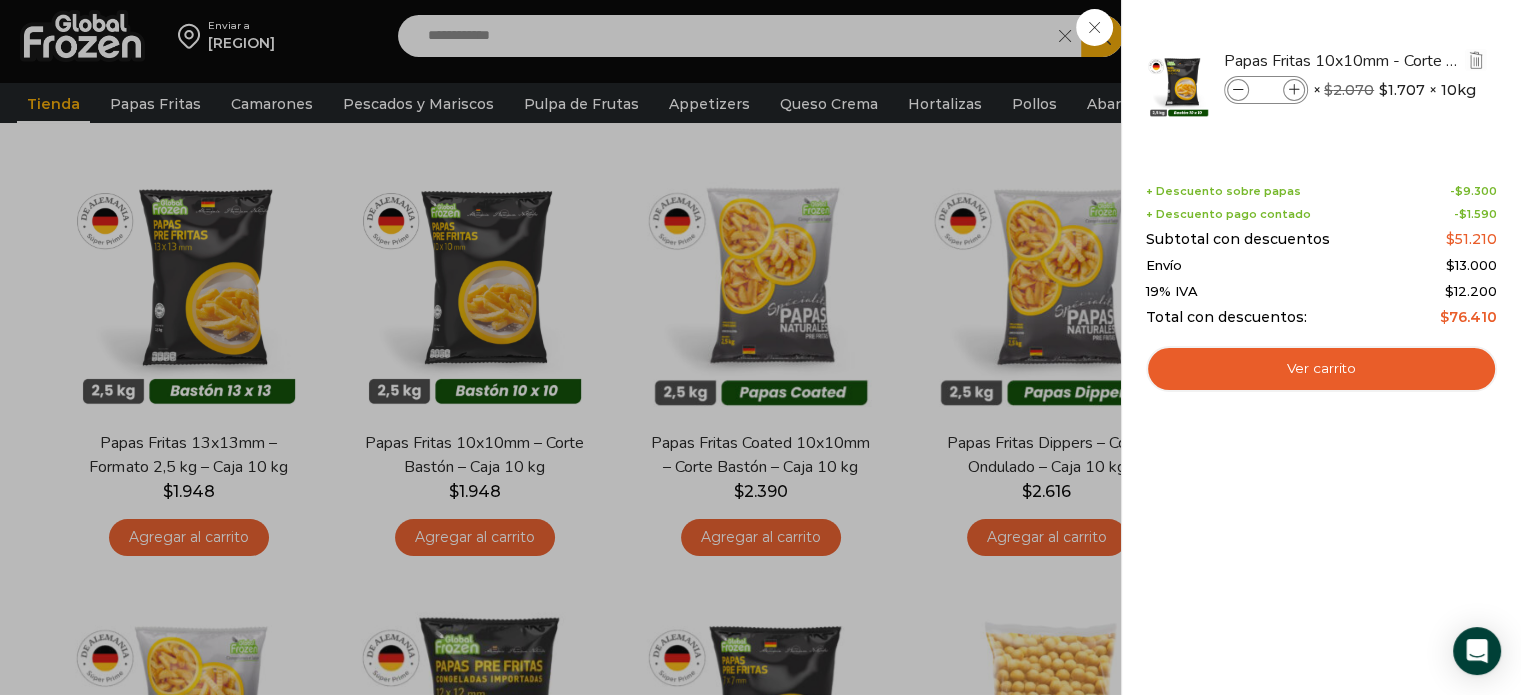 click at bounding box center [1294, 90] 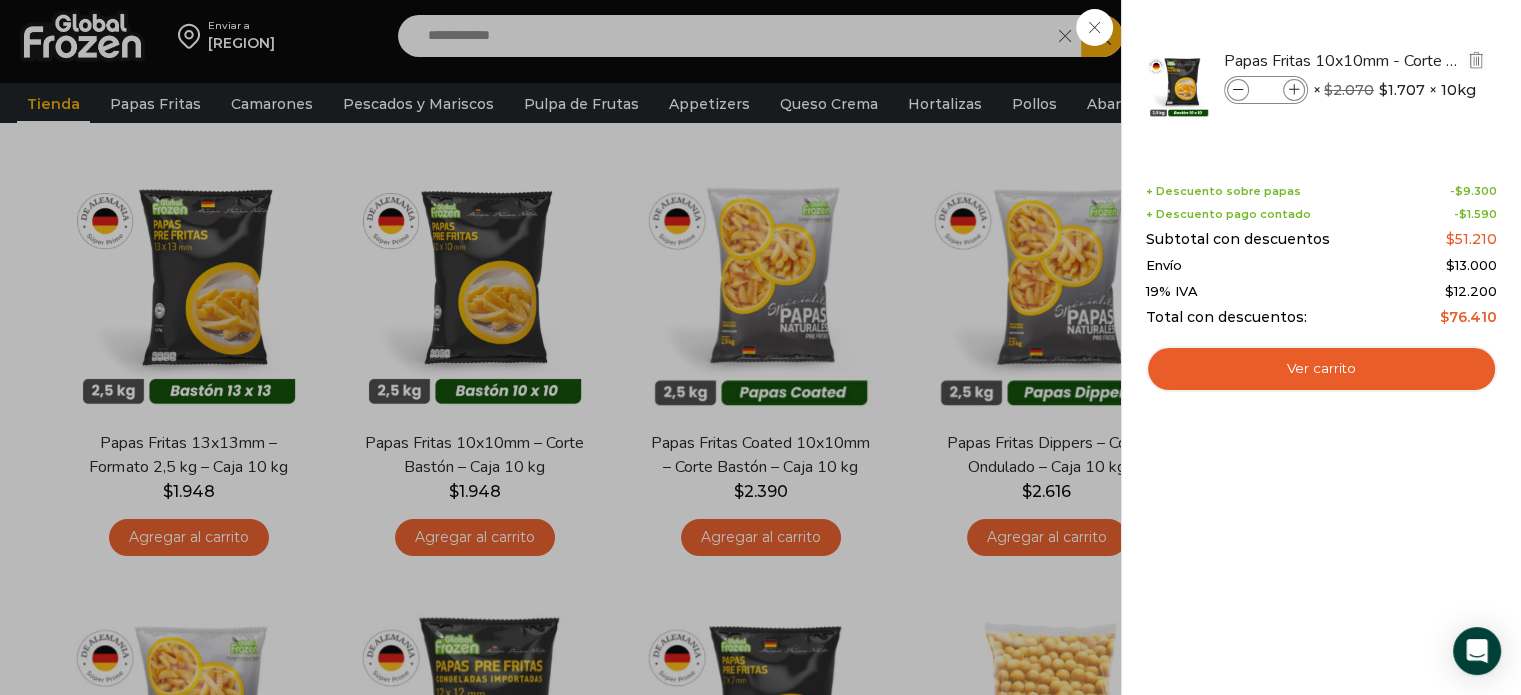 type on "*" 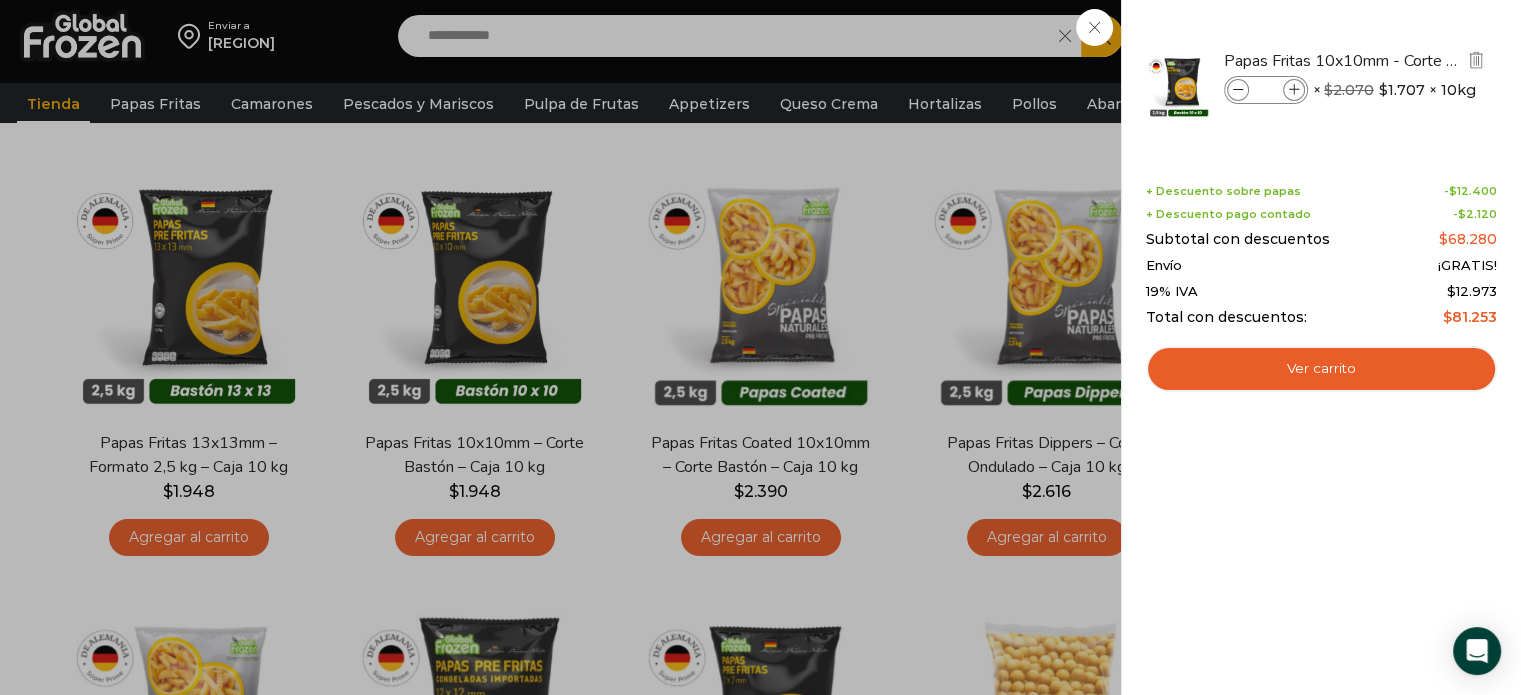 click at bounding box center (1294, 90) 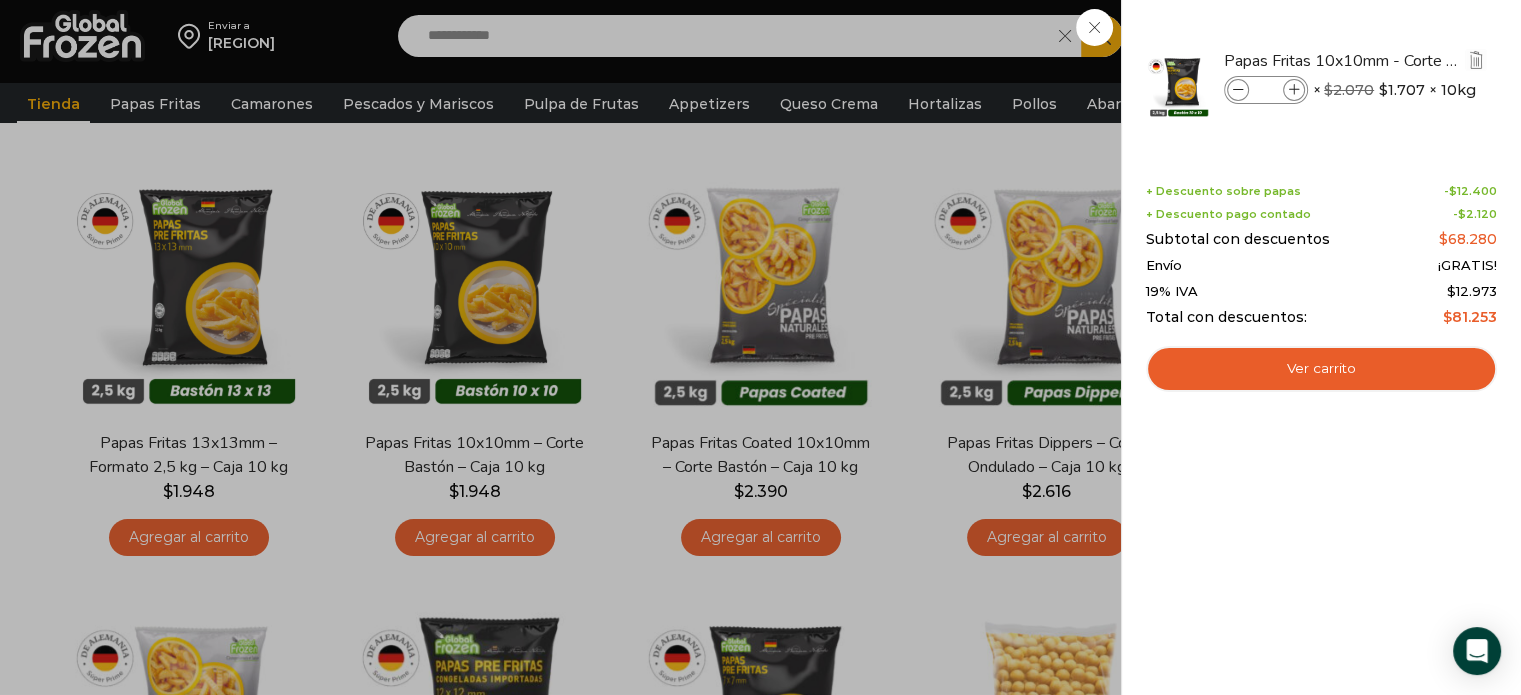 type on "*" 